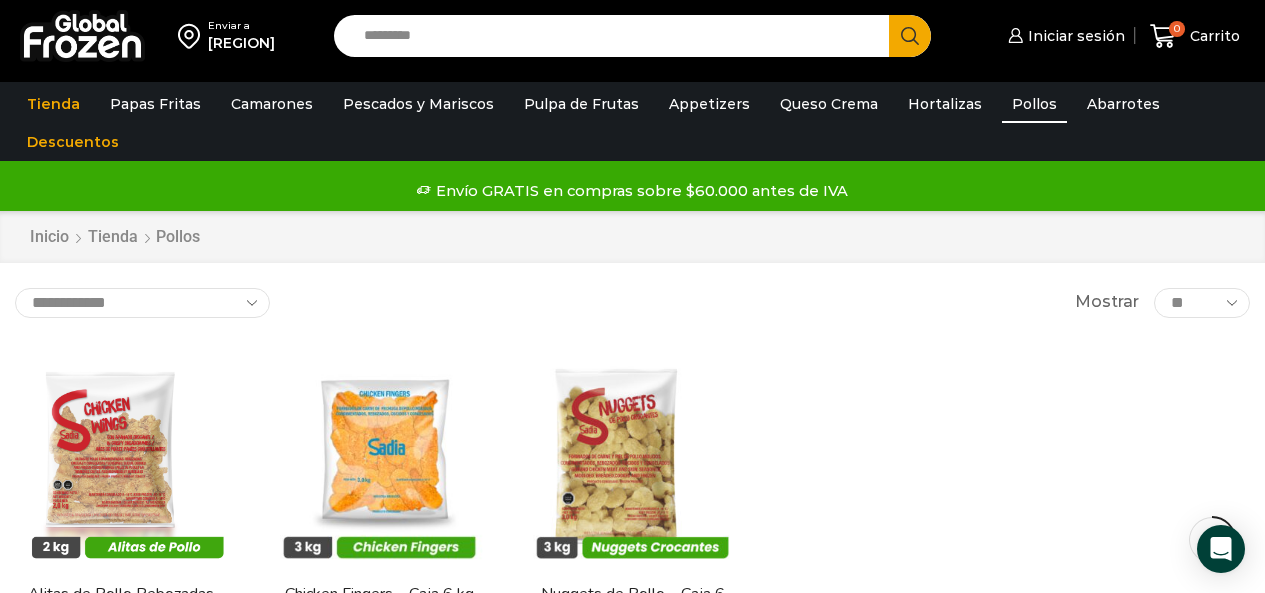 scroll, scrollTop: 200, scrollLeft: 0, axis: vertical 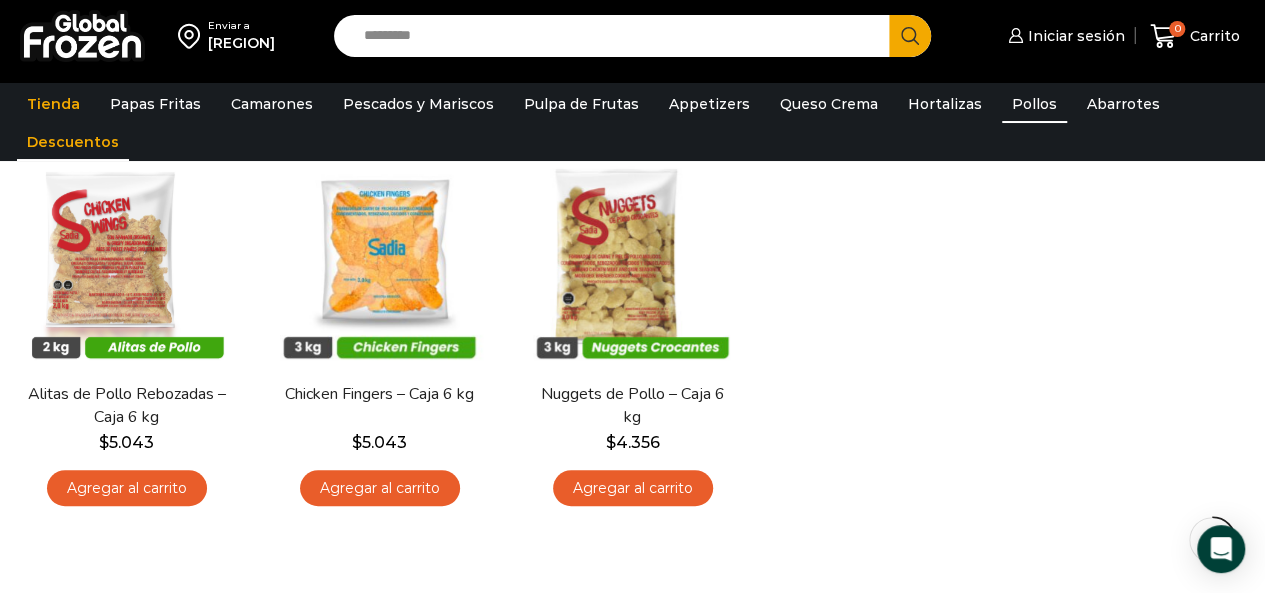 click on "Descuentos" at bounding box center (73, 142) 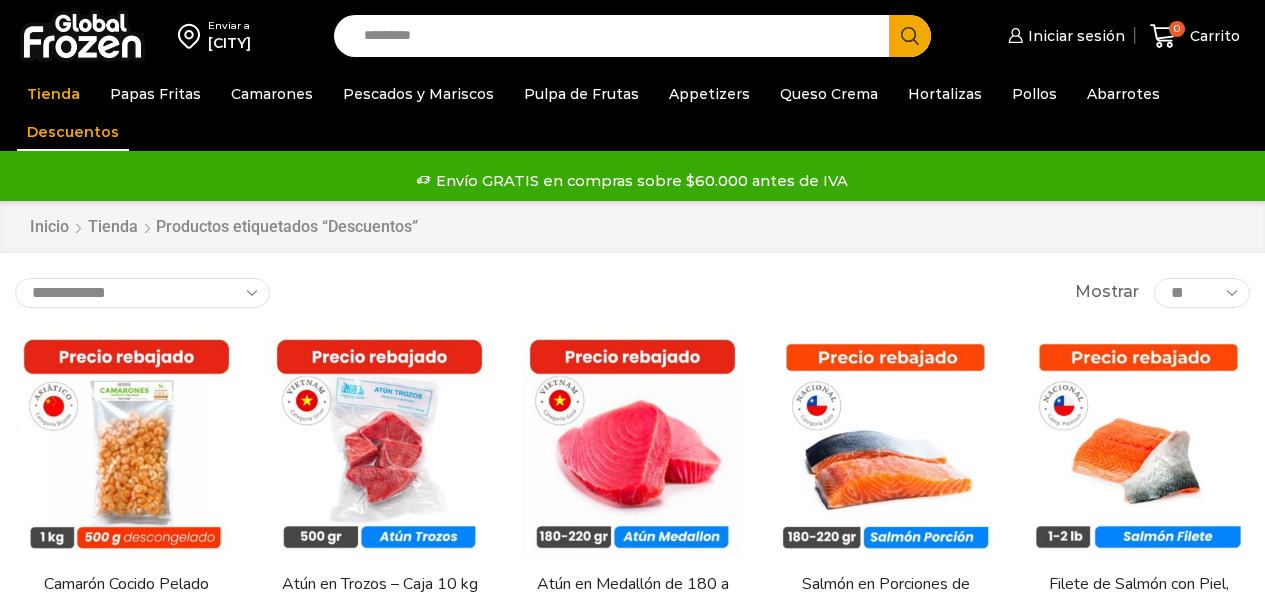 scroll, scrollTop: 0, scrollLeft: 0, axis: both 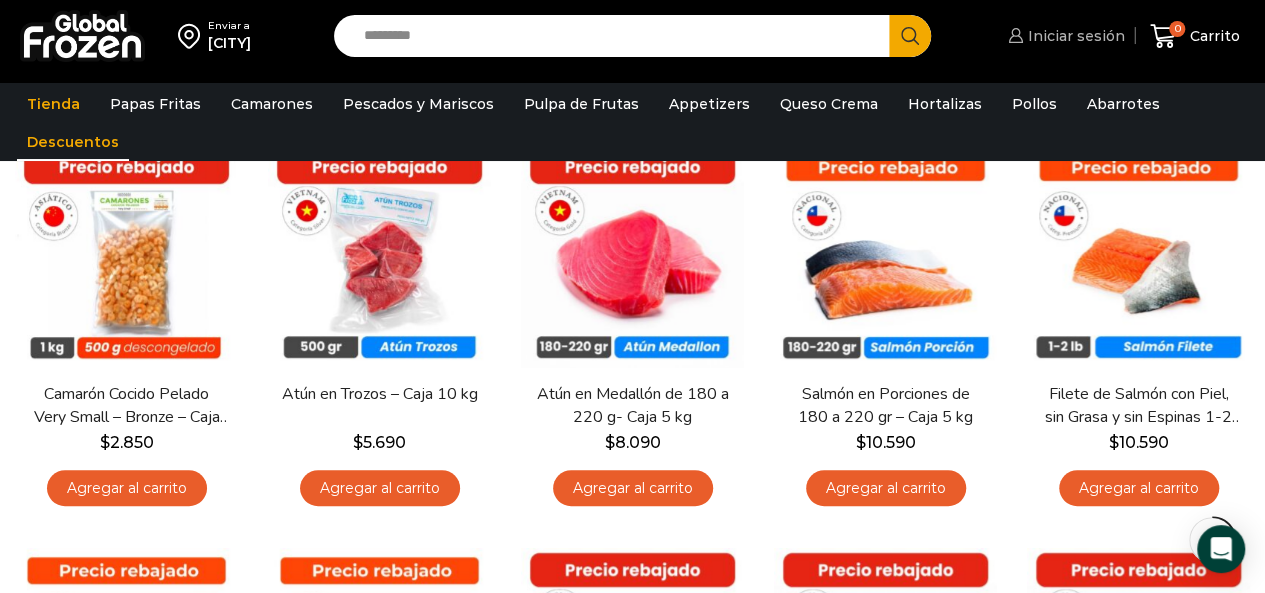 click on "Iniciar sesión" at bounding box center [1074, 36] 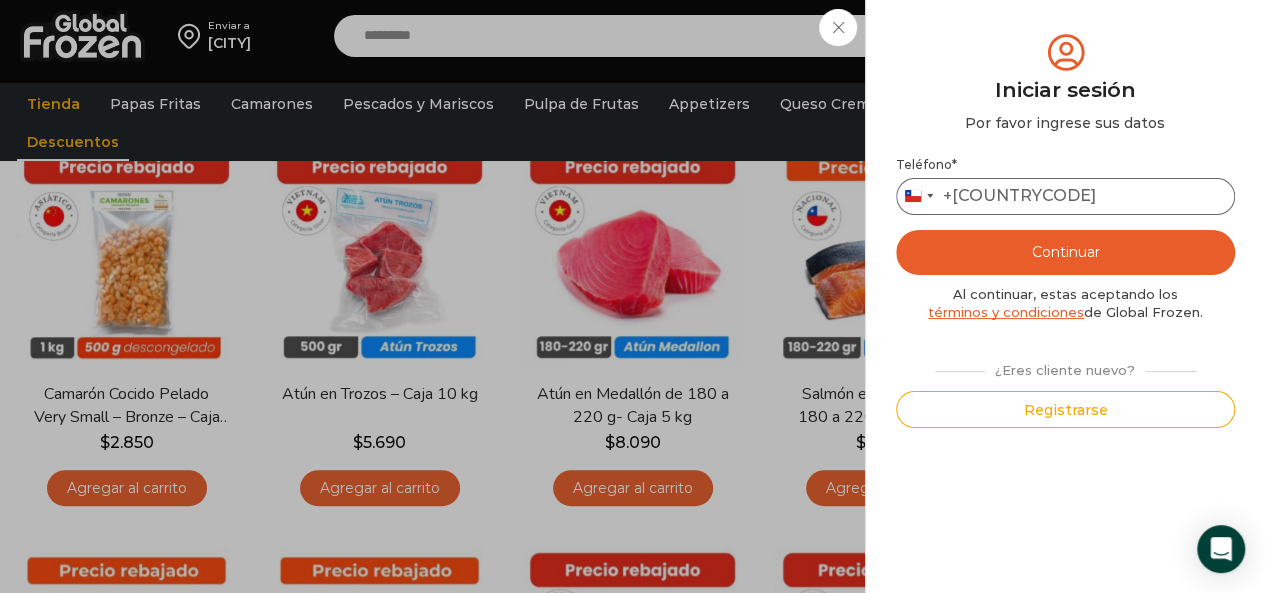 click on "Teléfono
*" at bounding box center (1065, 196) 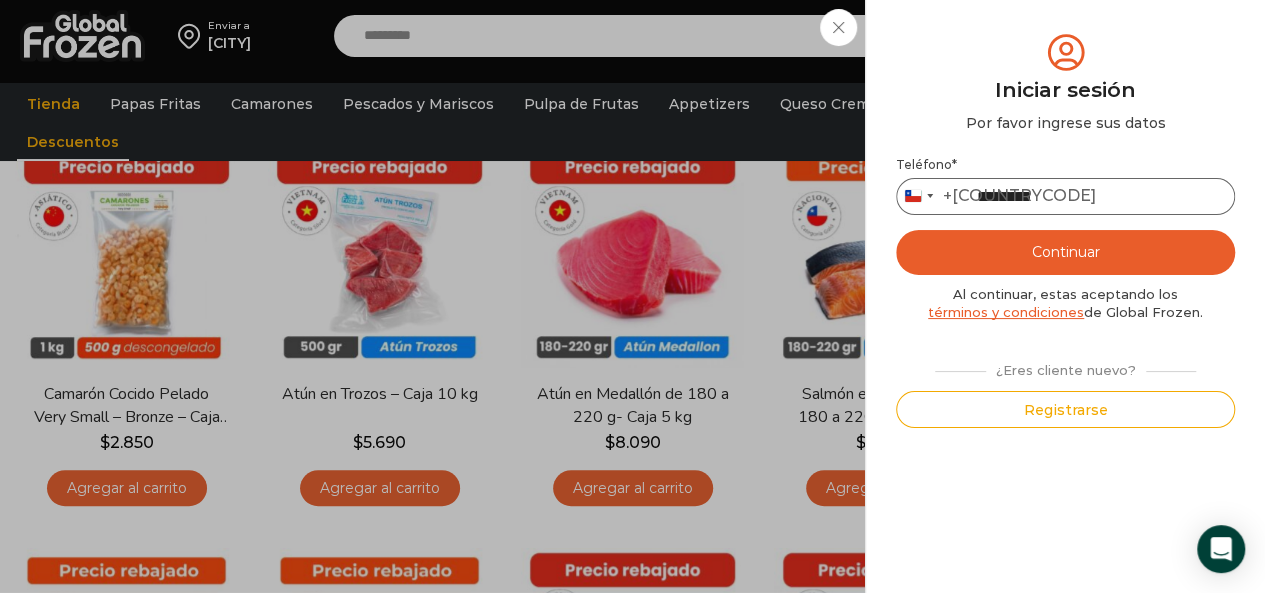 type on "*********" 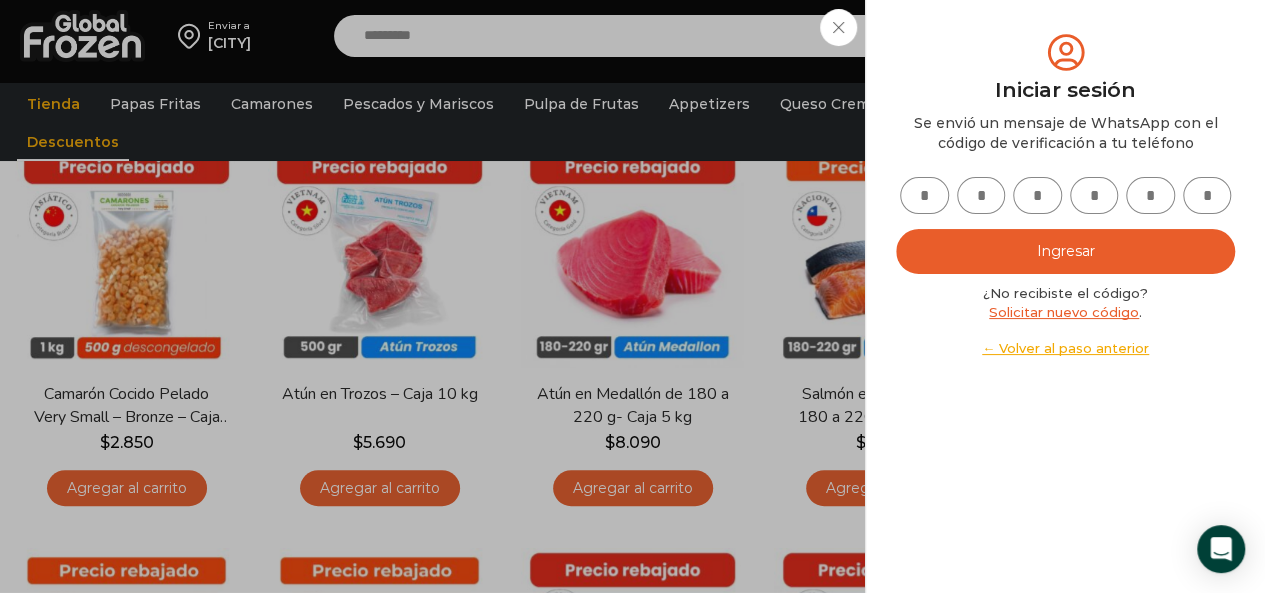 click at bounding box center (924, 195) 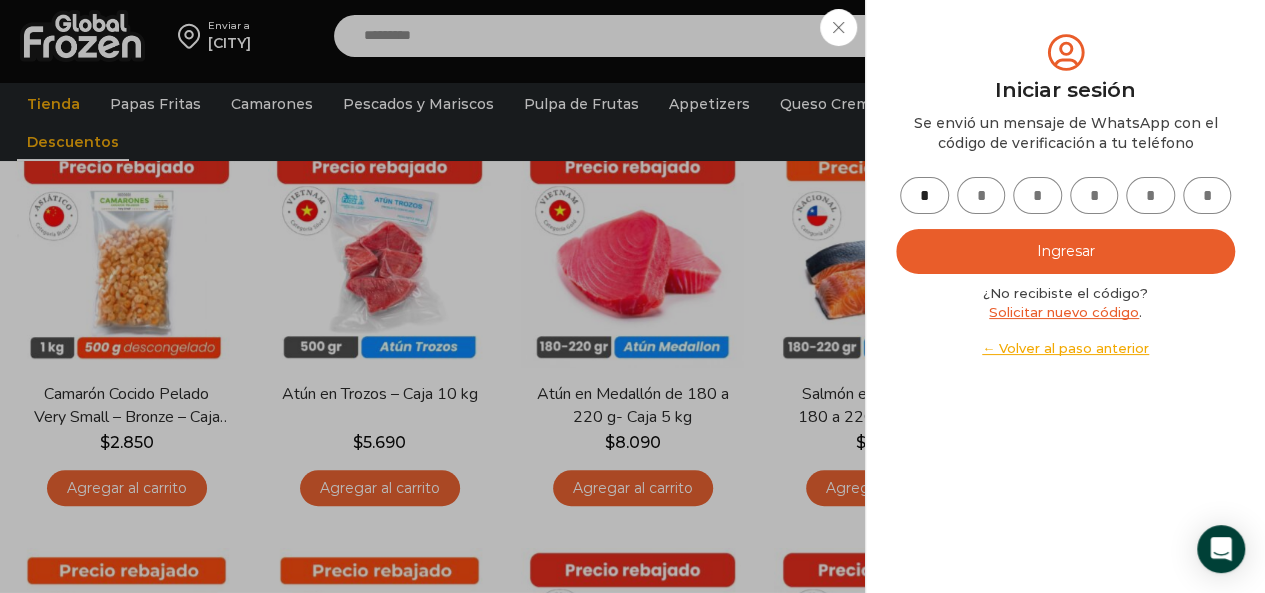 type on "*" 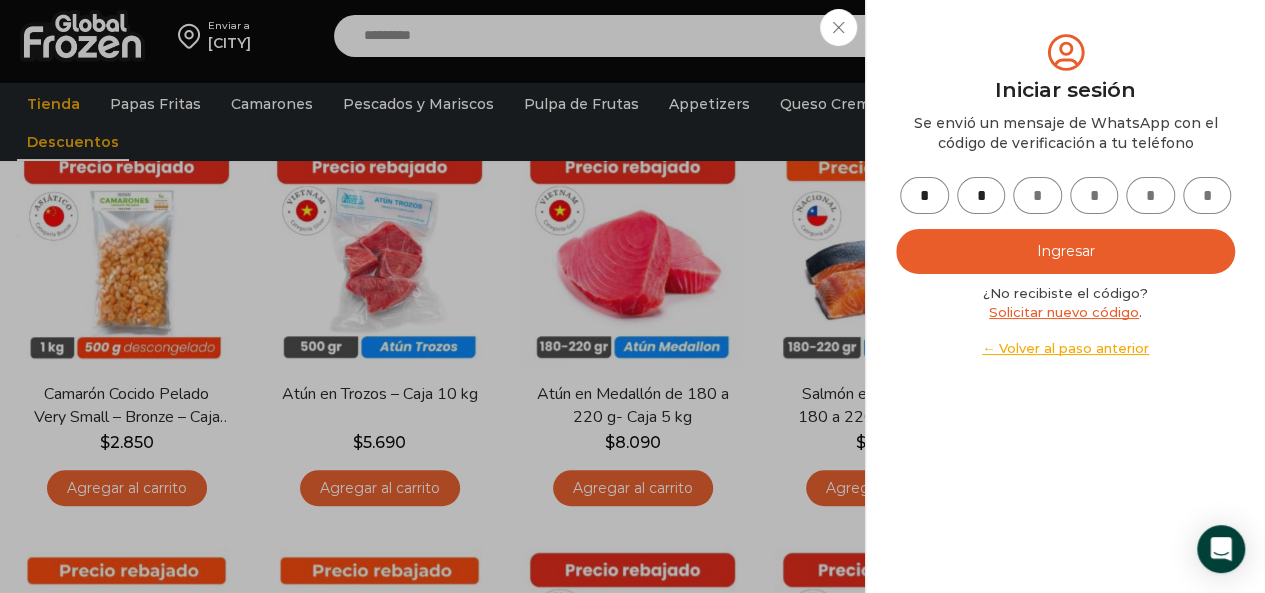 type on "*" 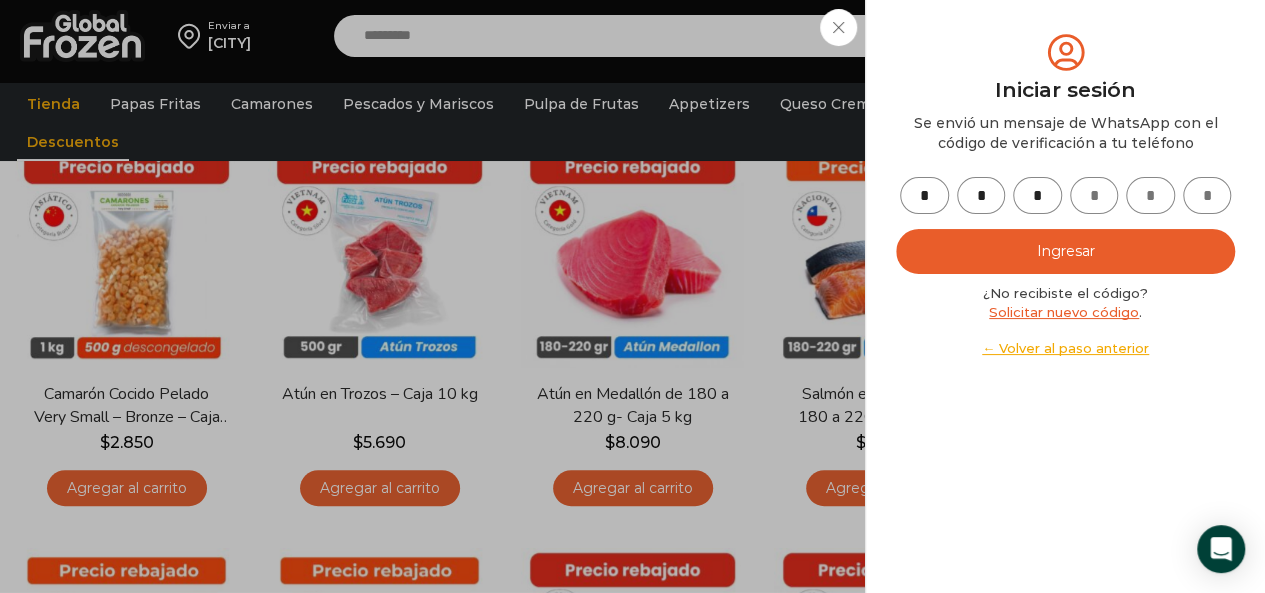 type on "*" 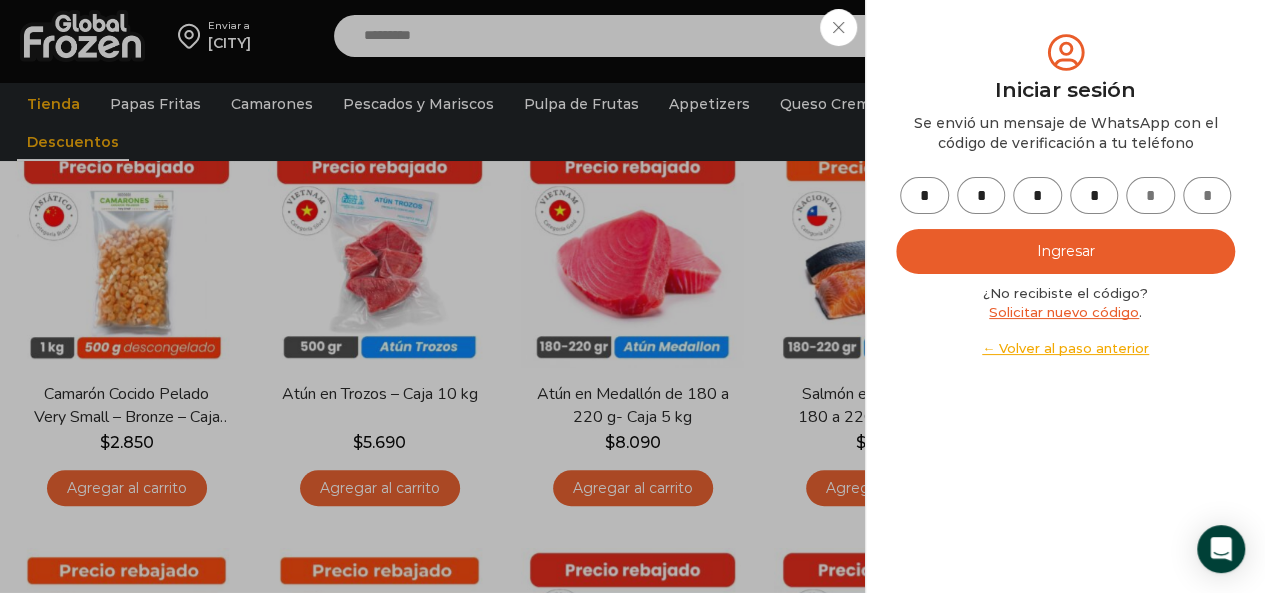 type on "*" 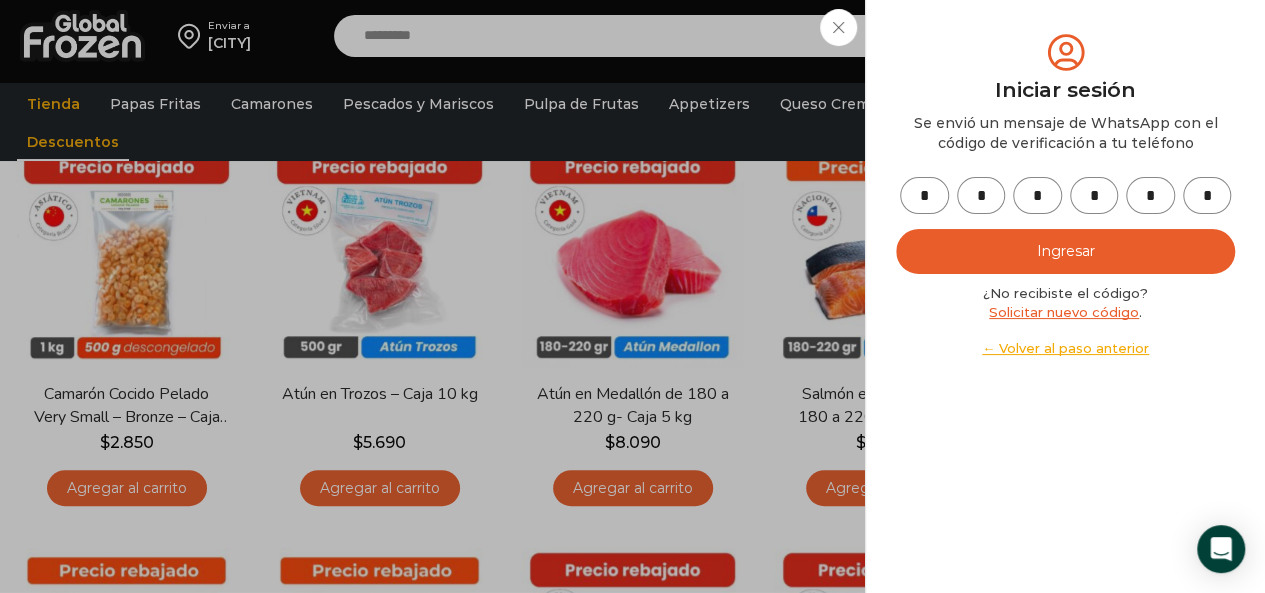 type on "*" 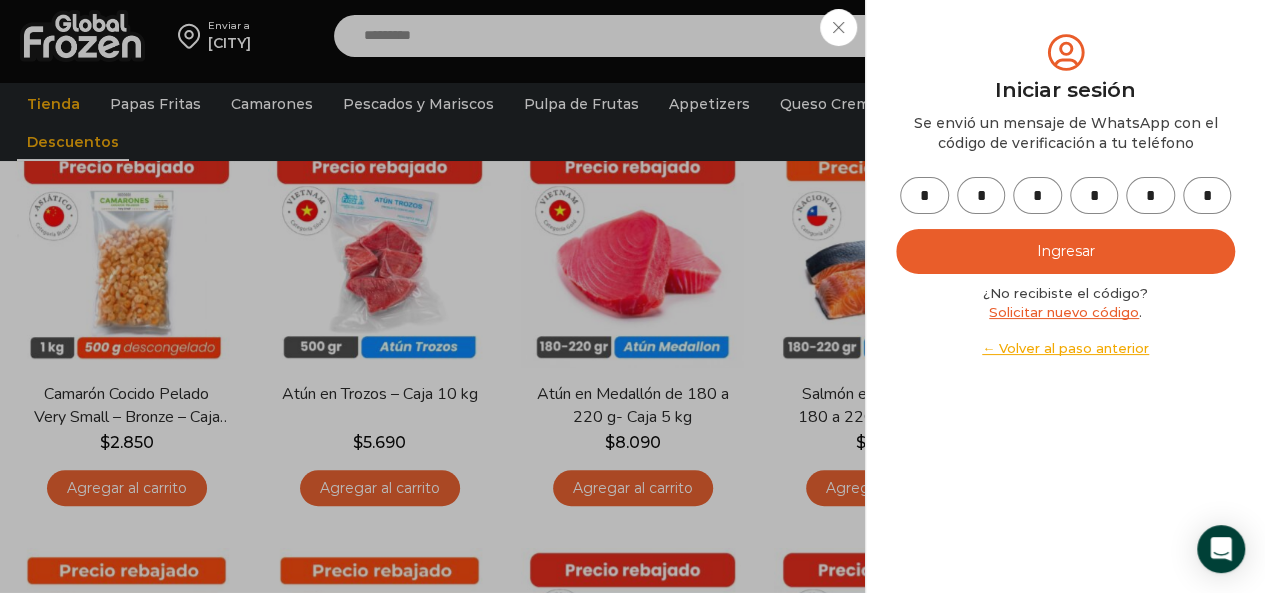 click on "Ingresar" at bounding box center (1065, 251) 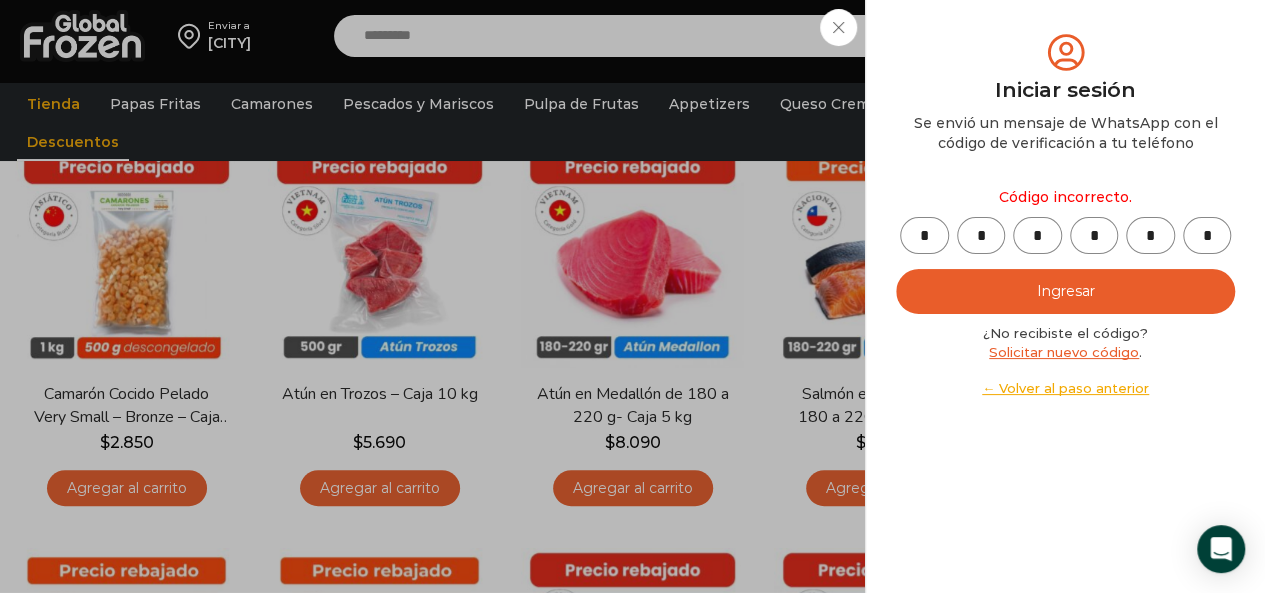 type on "*" 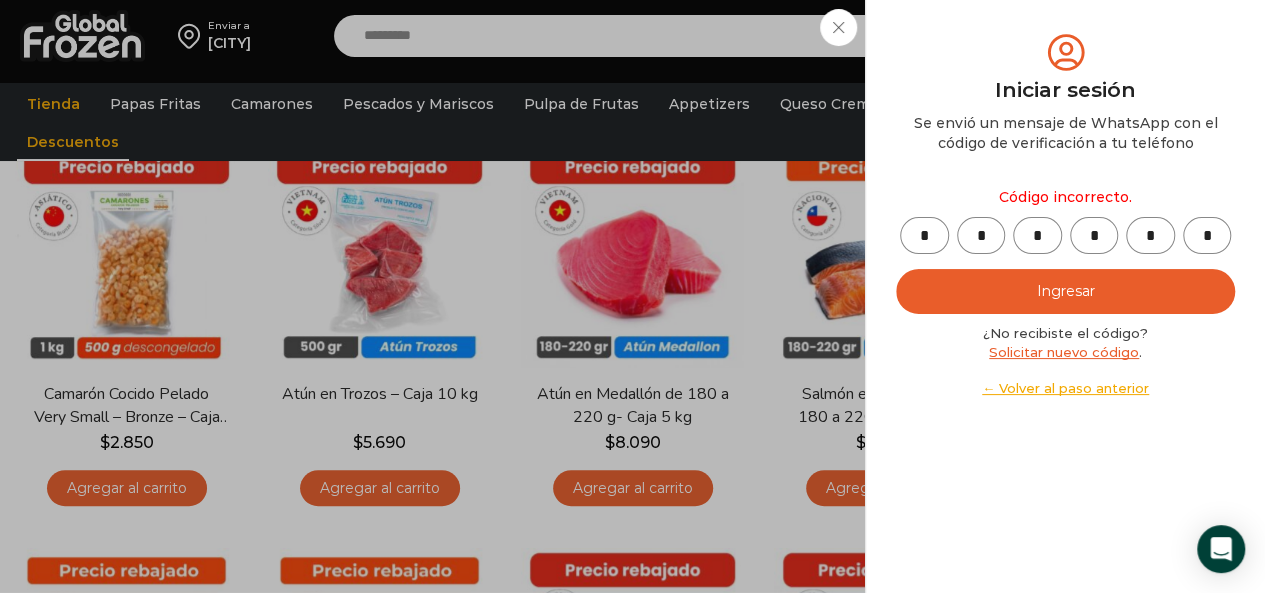 click on "Ingresar" at bounding box center [1065, 291] 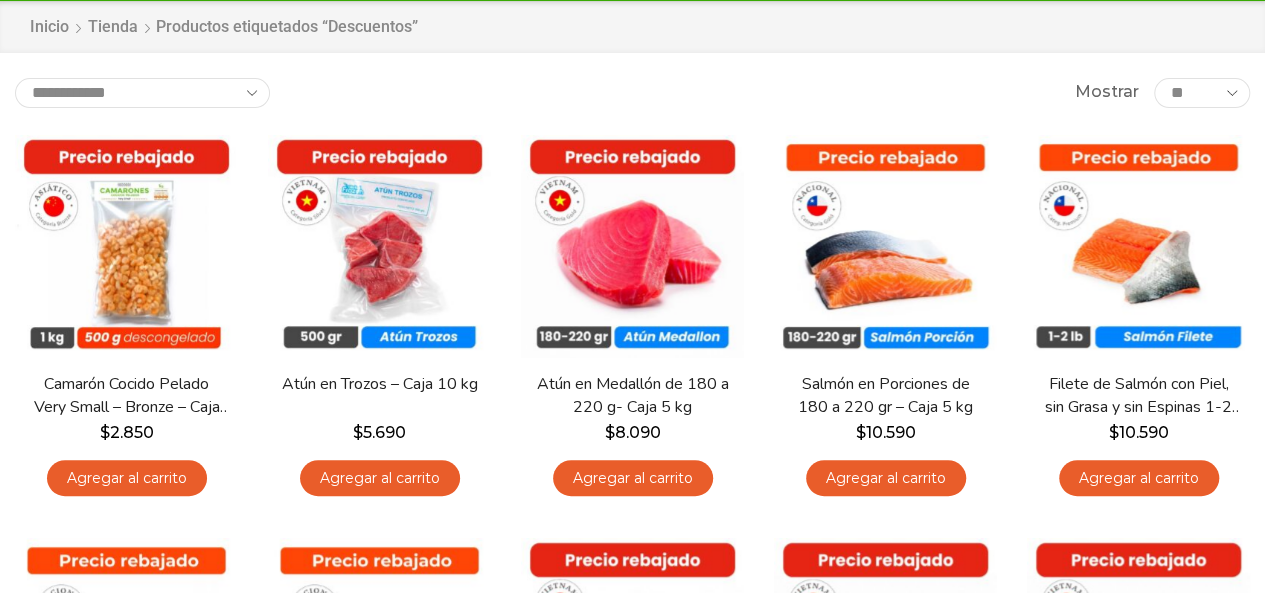 scroll, scrollTop: 200, scrollLeft: 0, axis: vertical 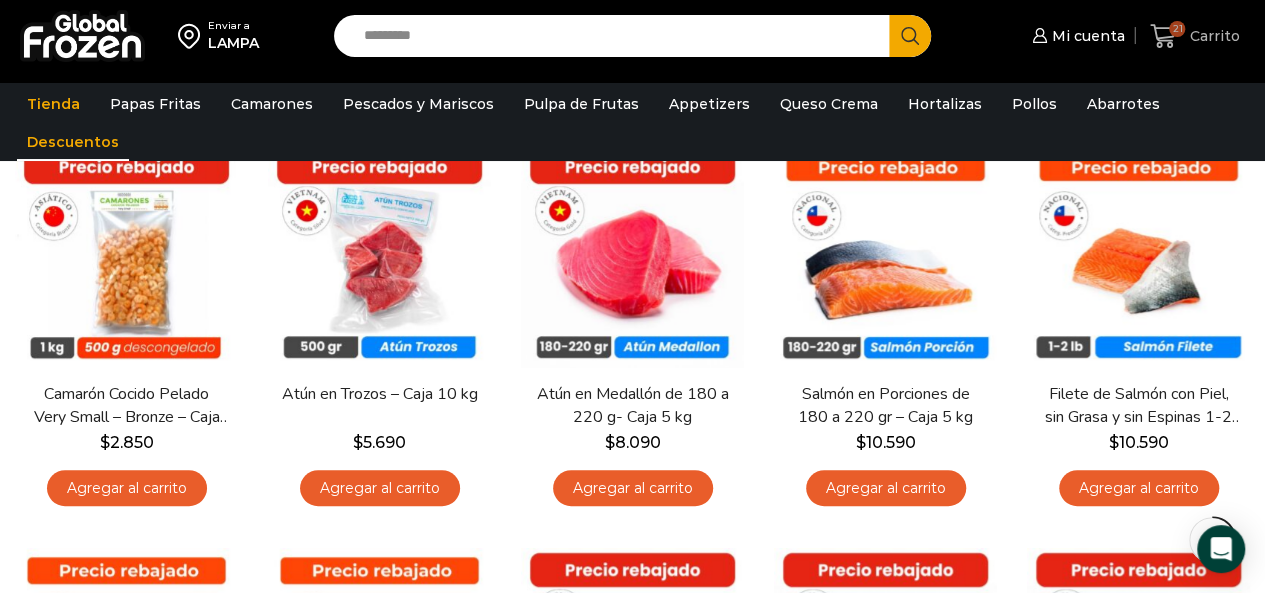 click on "Carrito" at bounding box center [1212, 36] 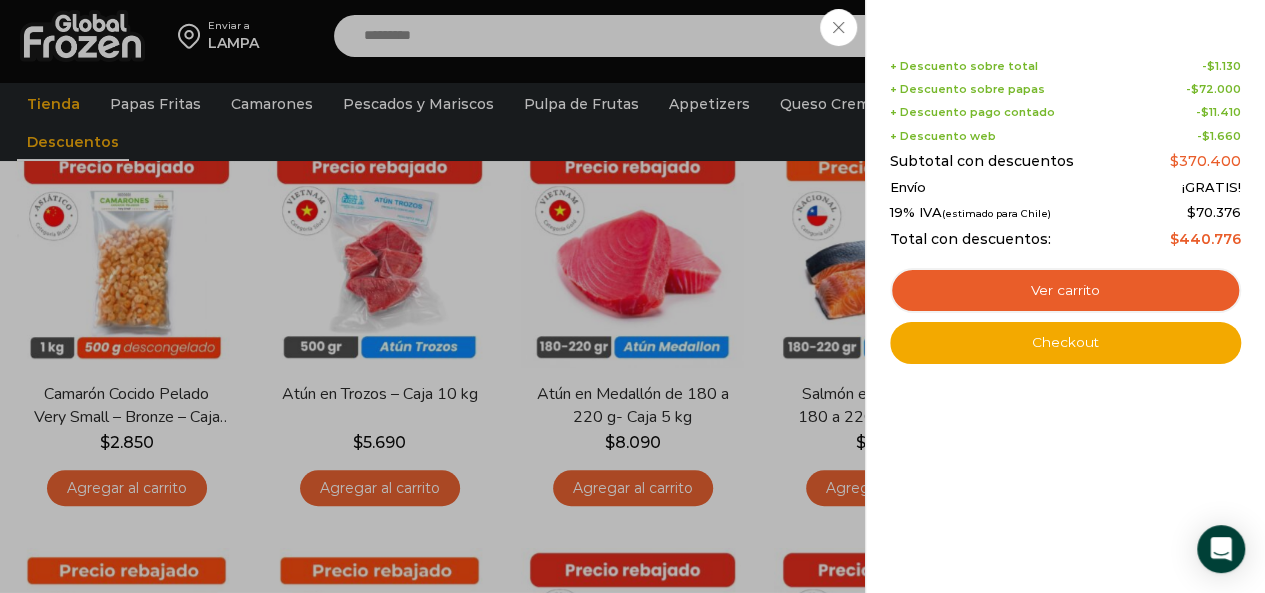 click on "21
Carrito
21
21
Shopping Cart
Shopping cart                     (21)
+ Descuento sobre total - $ 1.130
+ Descuento sobre papas - $ 72.000
+ Descuento pago contado - $ 11.410 - $ 1.660 $ $" at bounding box center [1195, 36] 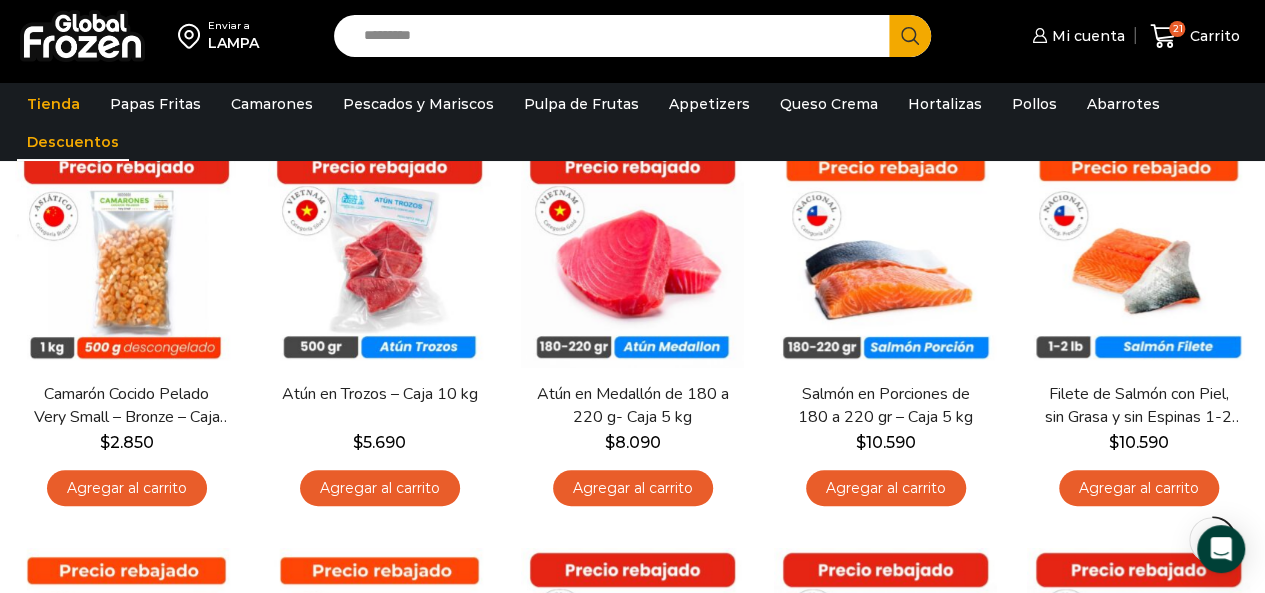 click on "Search input" at bounding box center [617, 36] 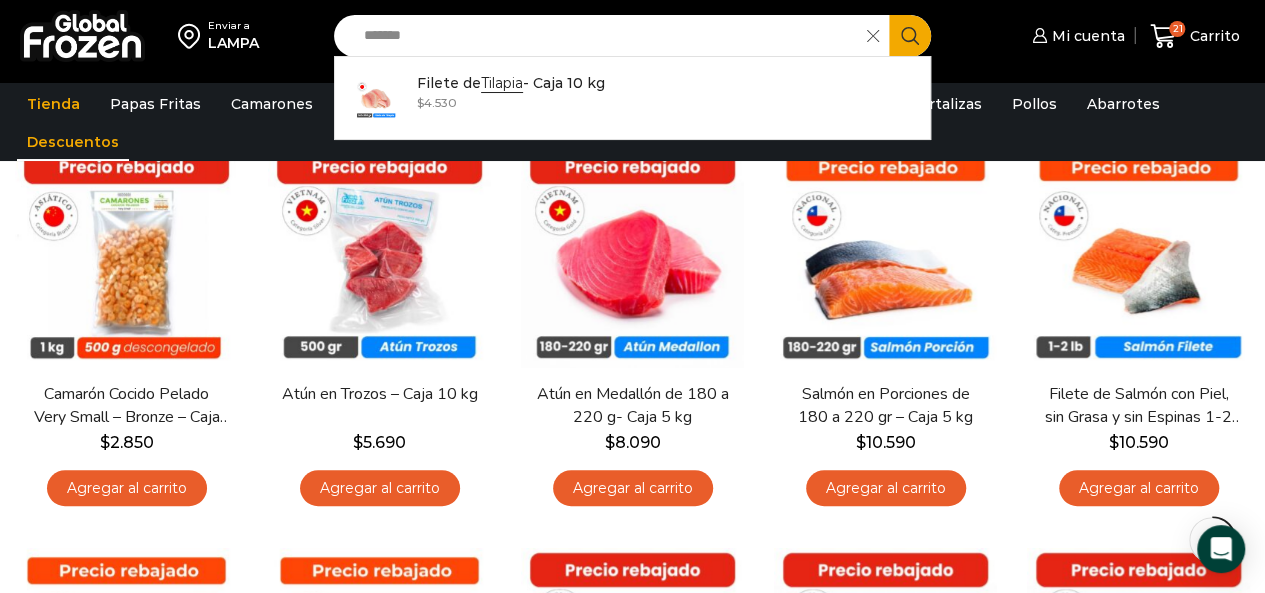 click on "$ 4.530" at bounding box center (511, 102) 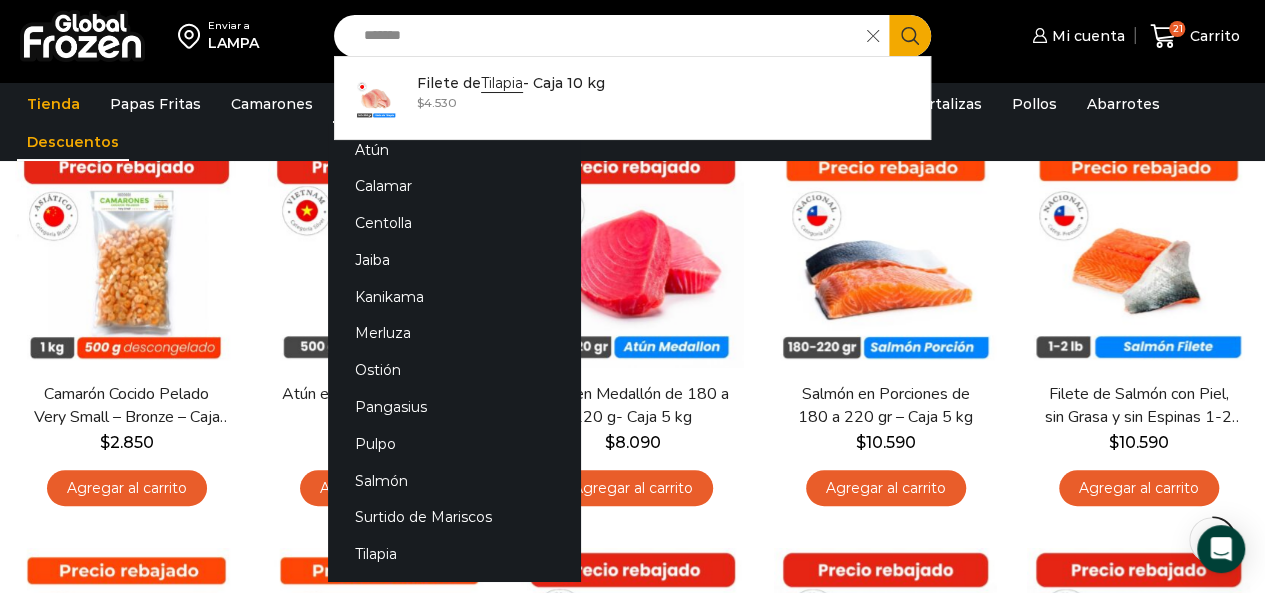 type on "**********" 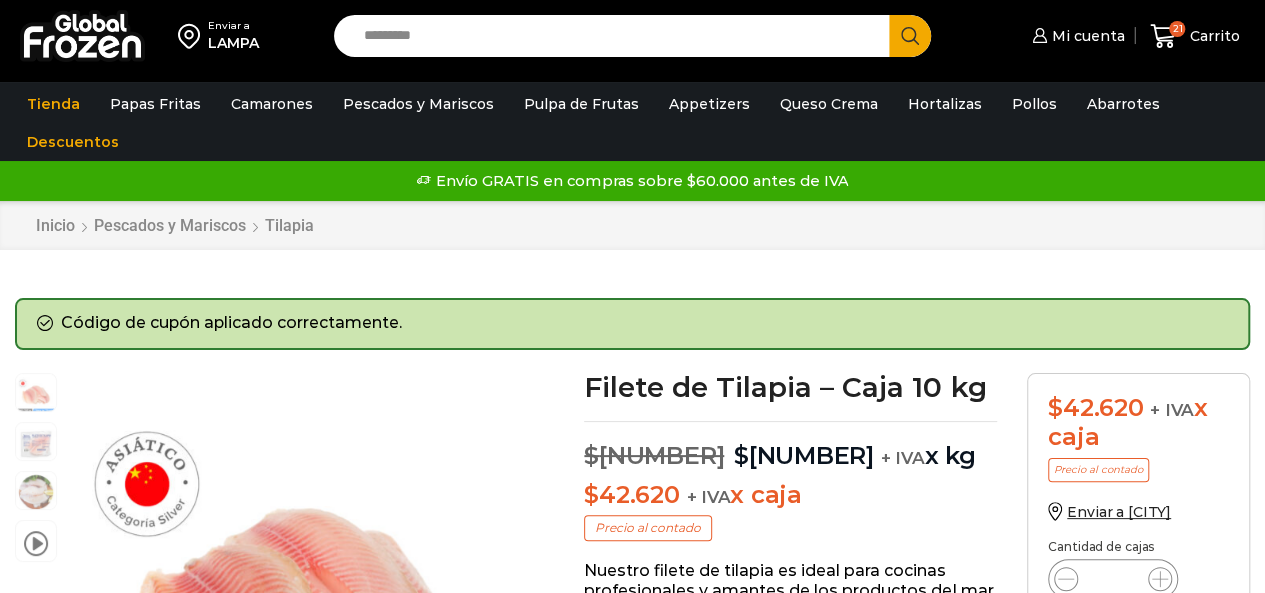 scroll, scrollTop: 1, scrollLeft: 0, axis: vertical 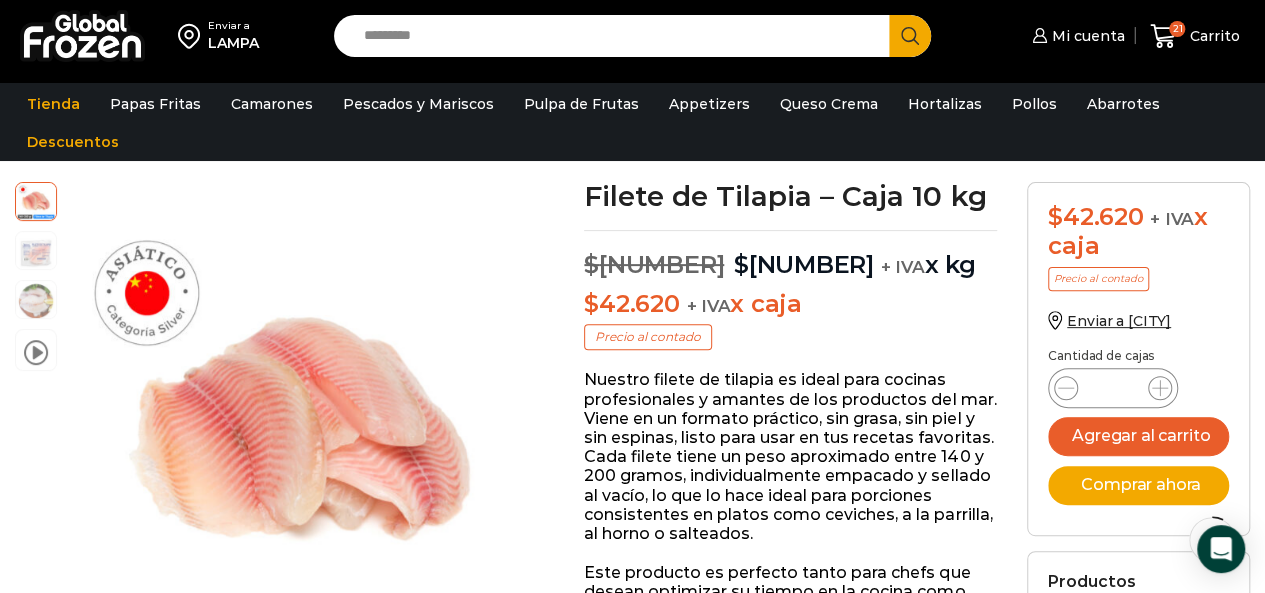 click on "*" at bounding box center [1113, 388] 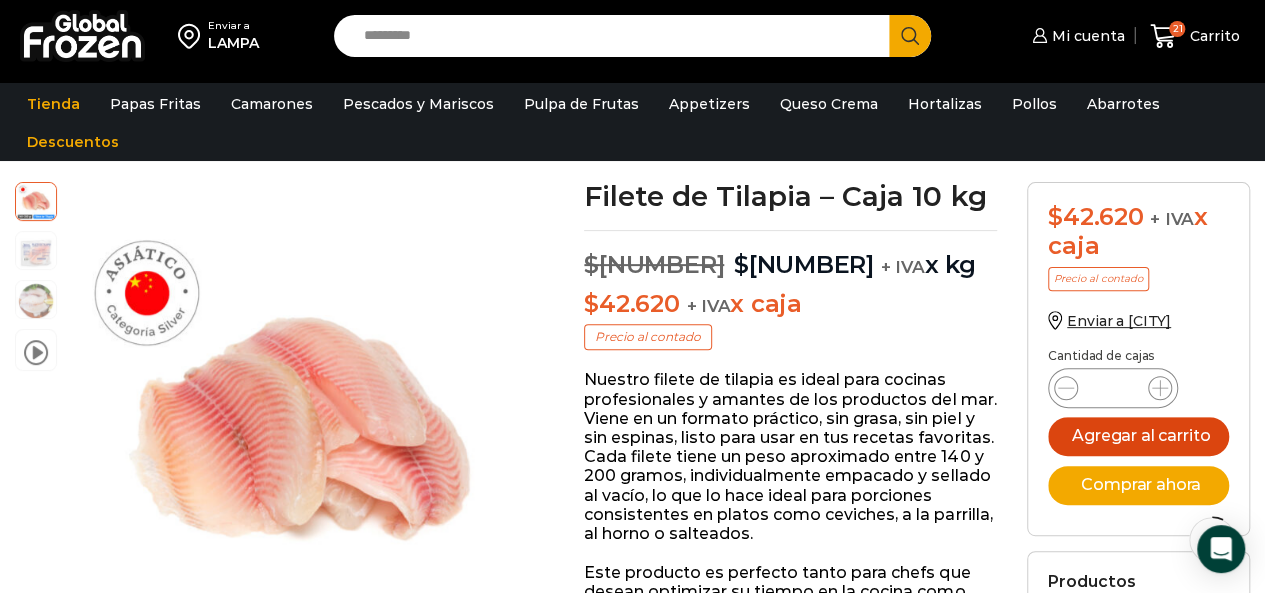 type on "**" 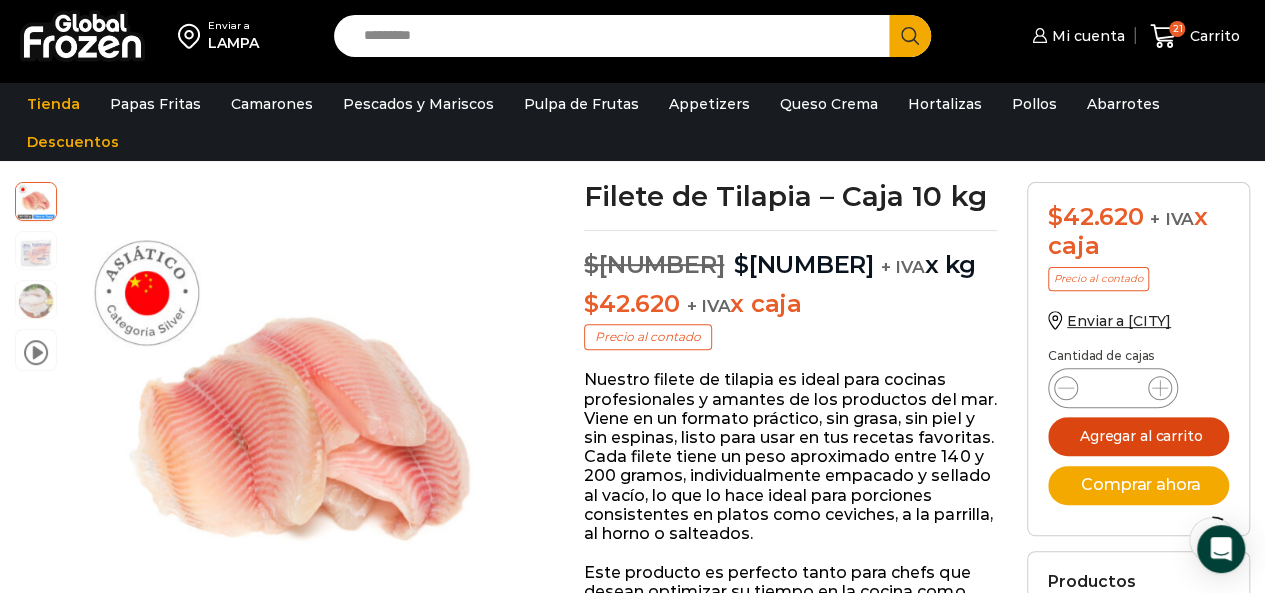 click on "Agregar al carrito" at bounding box center [1138, 436] 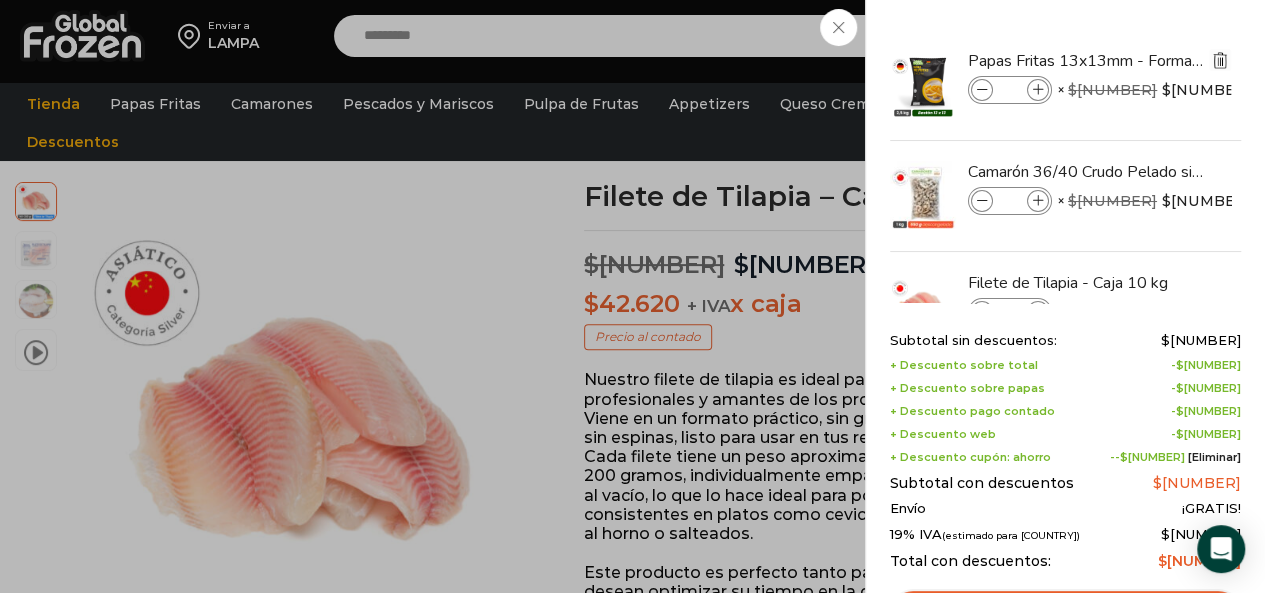 click at bounding box center [1220, 60] 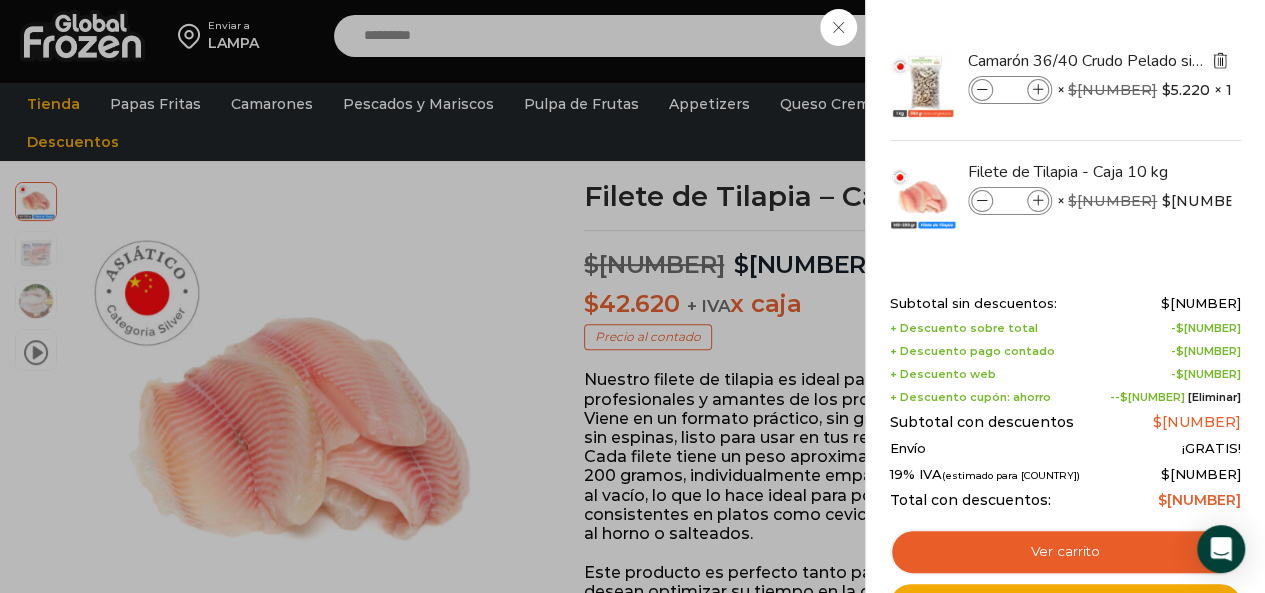 click at bounding box center (1220, 60) 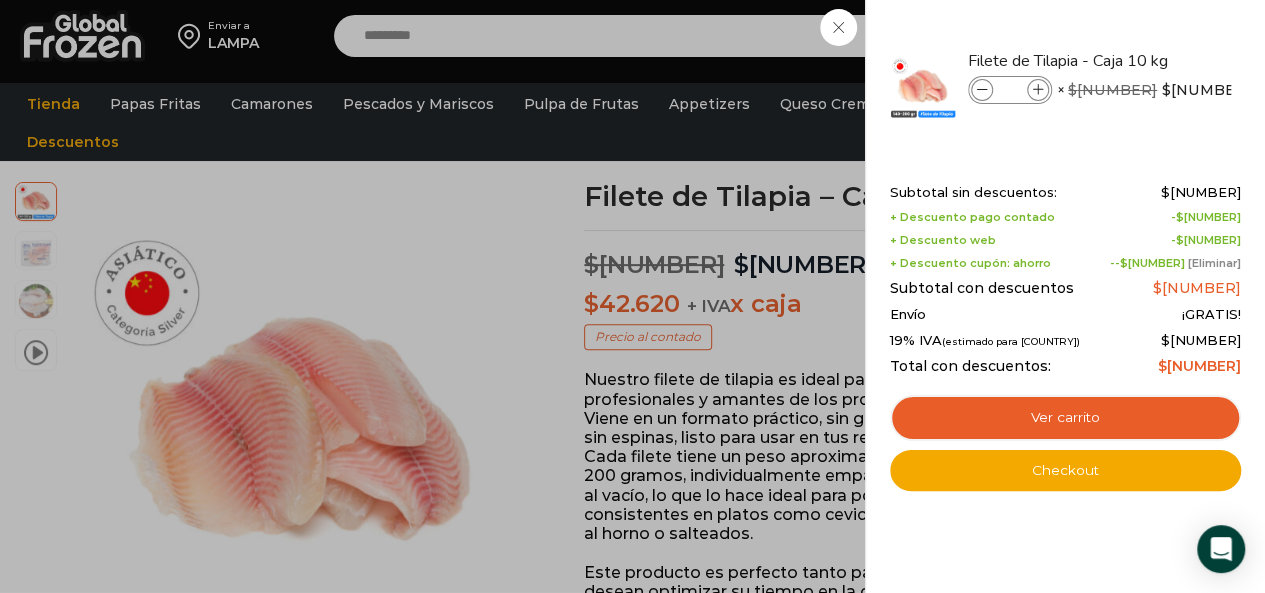 click on "[Eliminar]" at bounding box center [1214, 263] 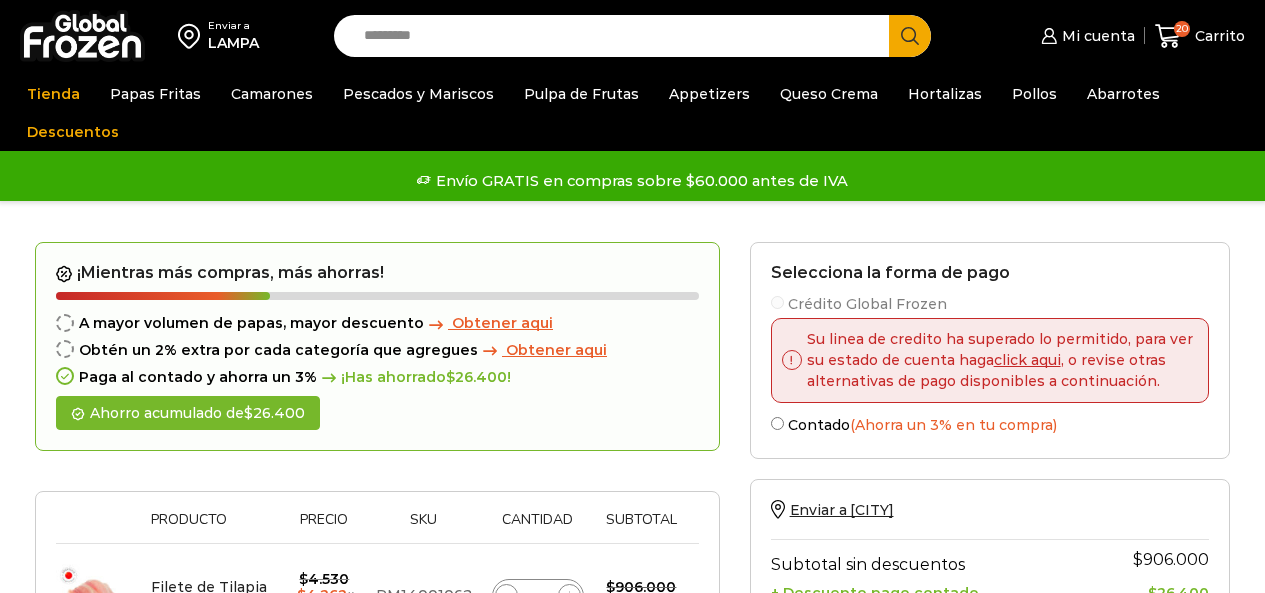 scroll, scrollTop: 0, scrollLeft: 0, axis: both 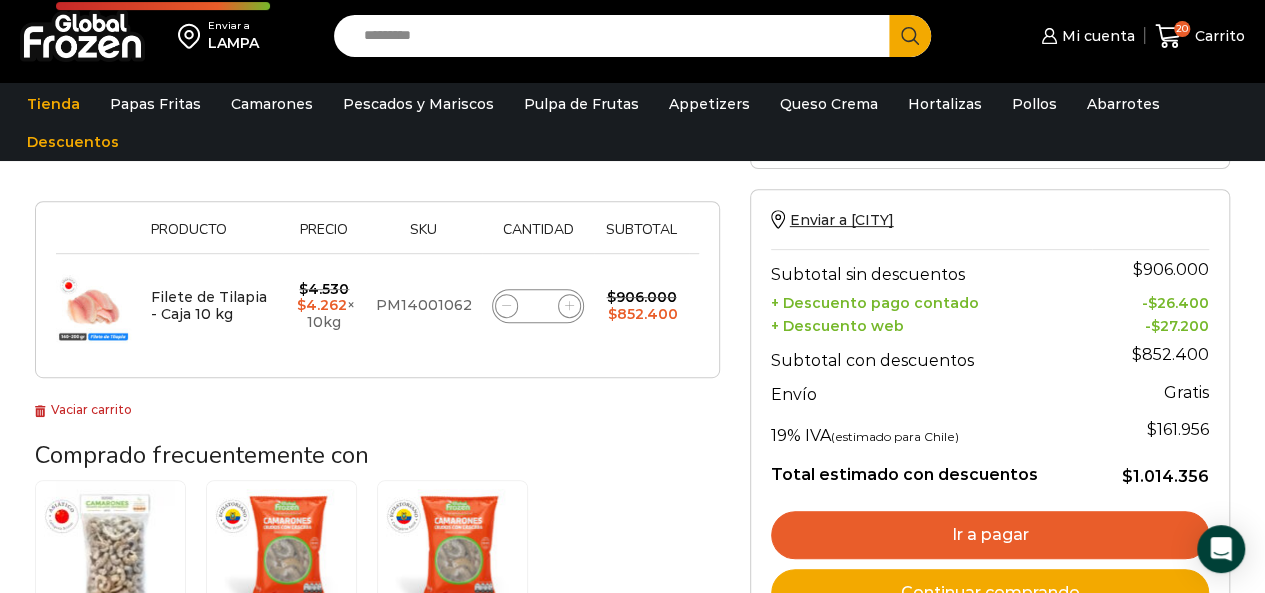 click 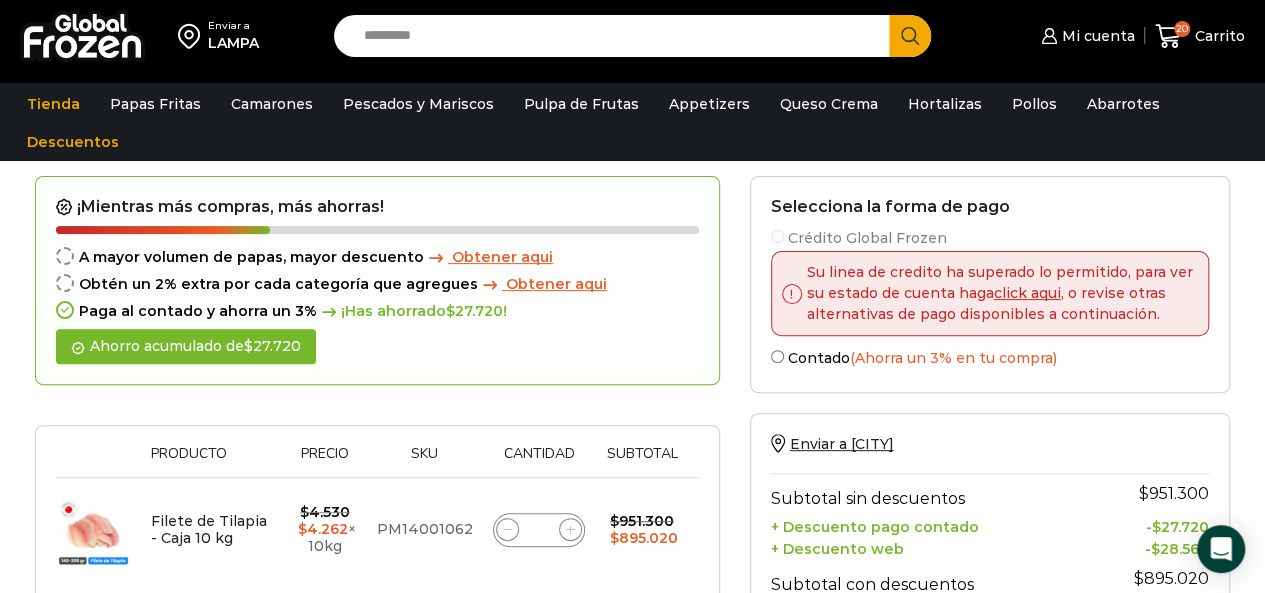 scroll, scrollTop: 450, scrollLeft: 0, axis: vertical 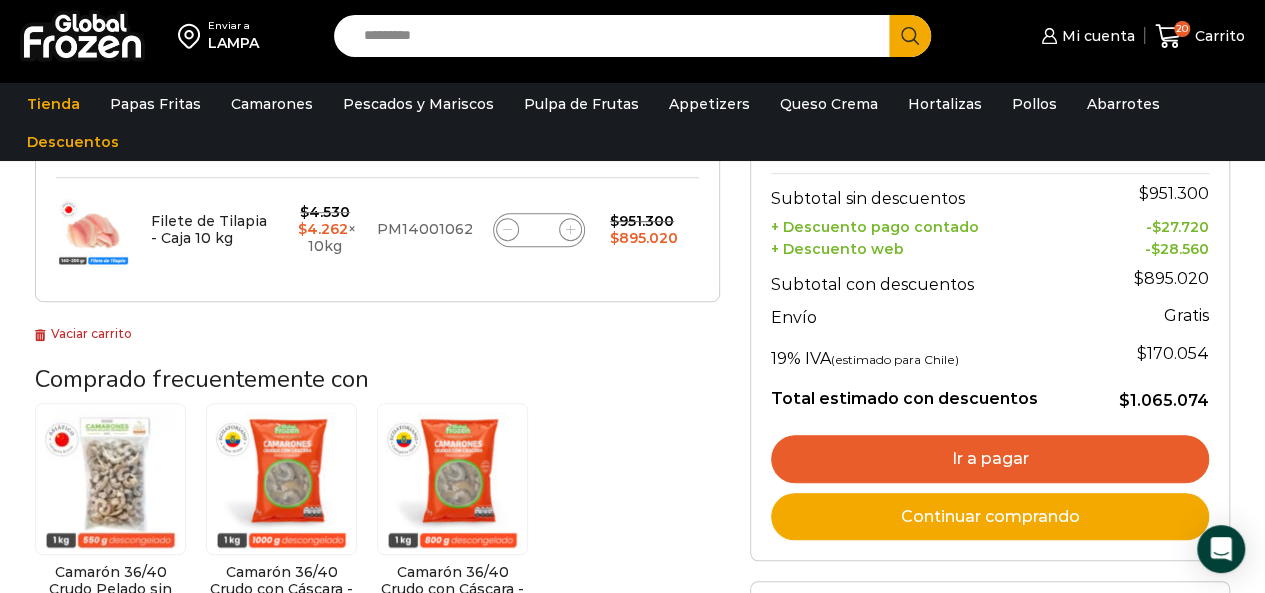 click on "LAMPA" at bounding box center [233, 43] 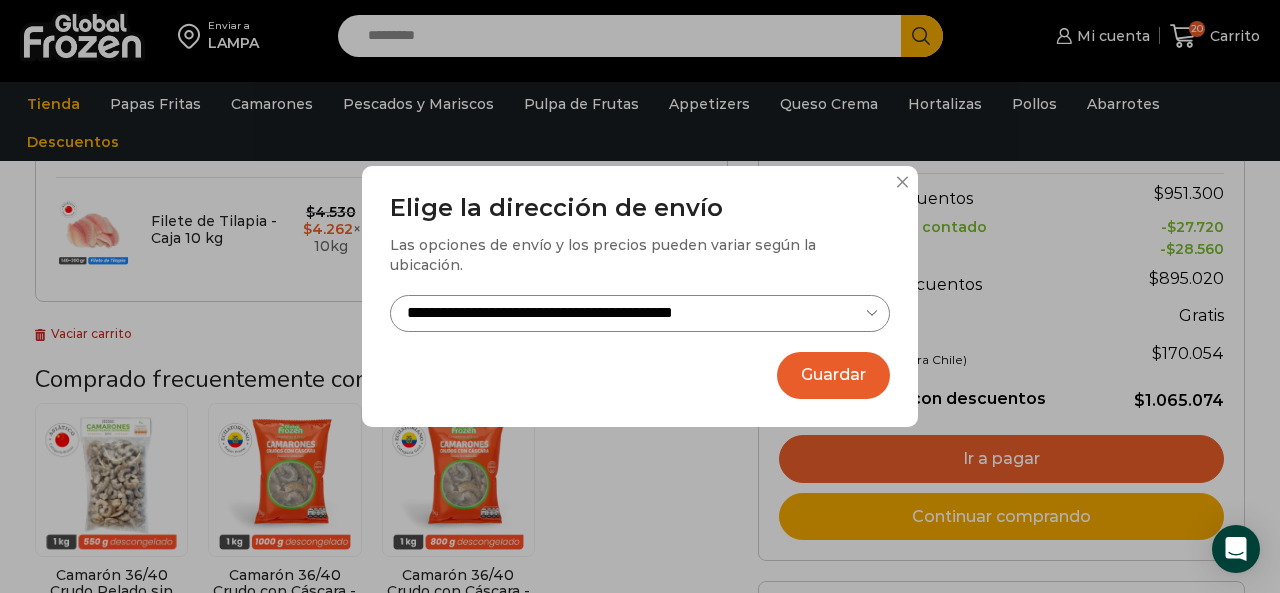 click on "**********" at bounding box center [640, 313] 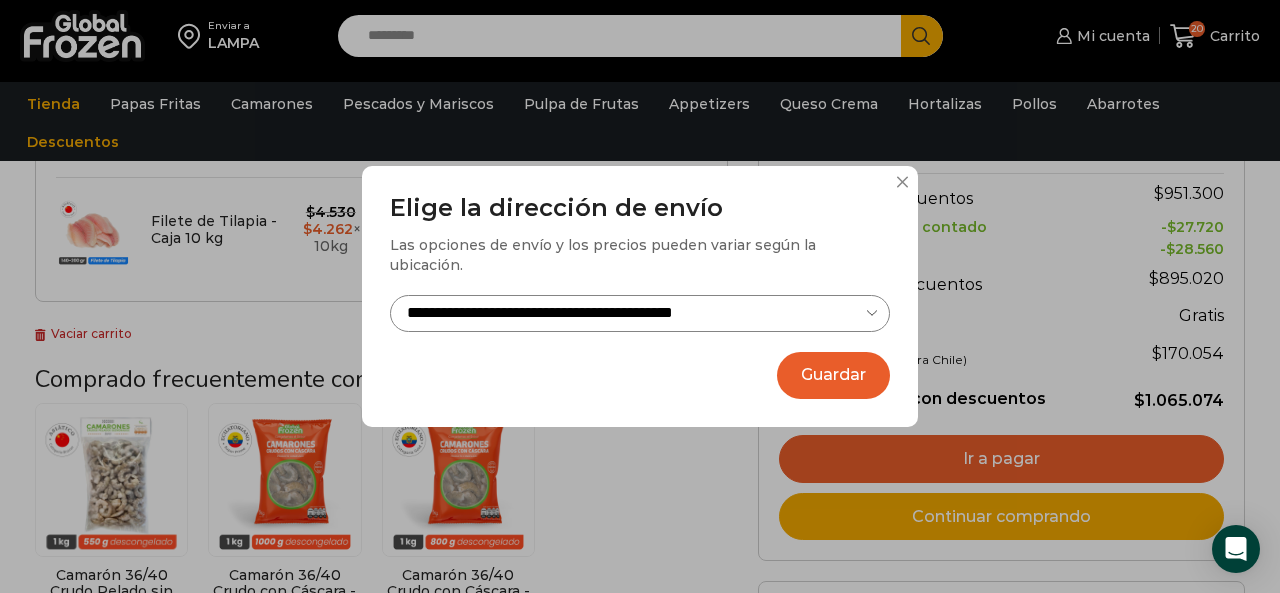 select on "**********" 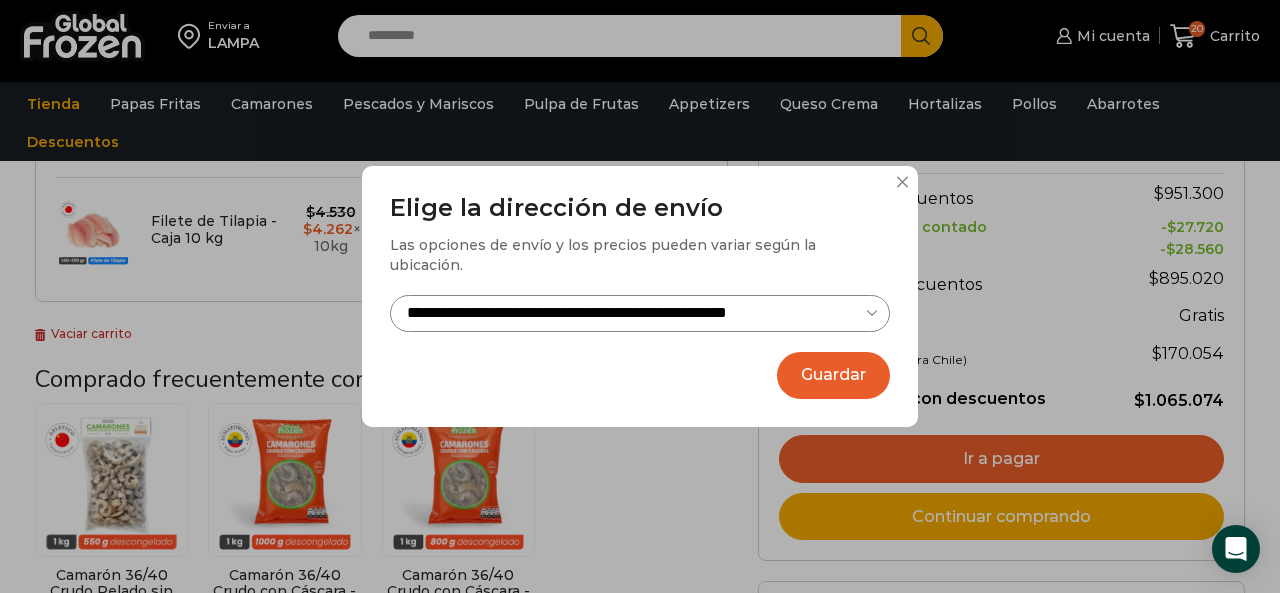click on "**********" at bounding box center [640, 313] 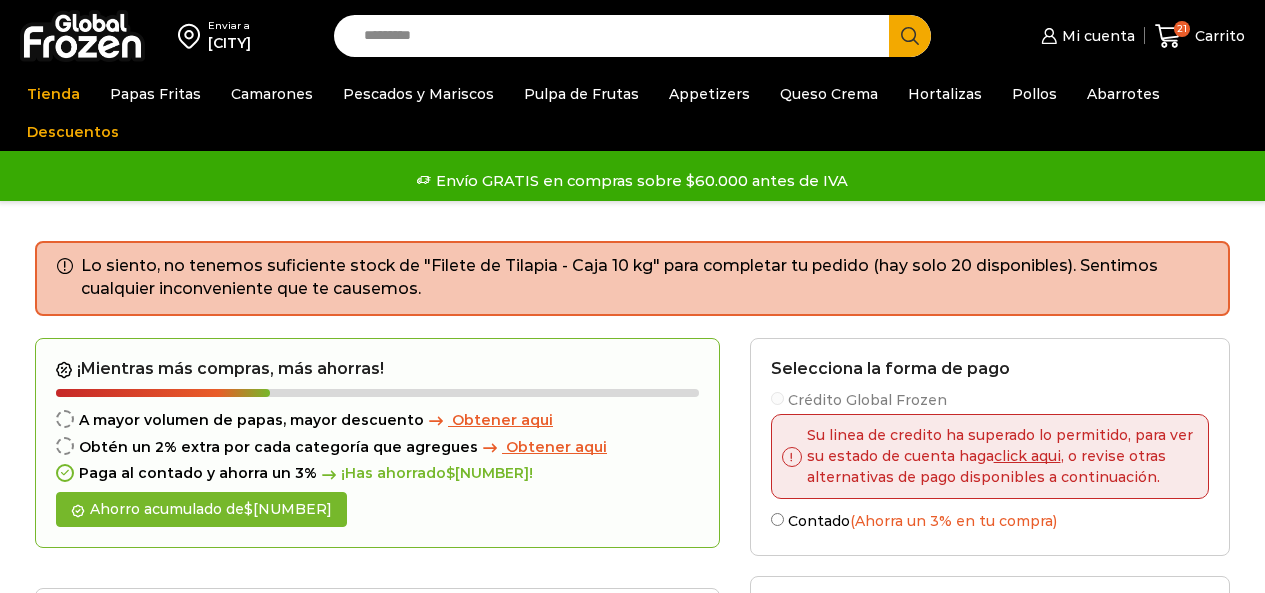 scroll, scrollTop: 463, scrollLeft: 0, axis: vertical 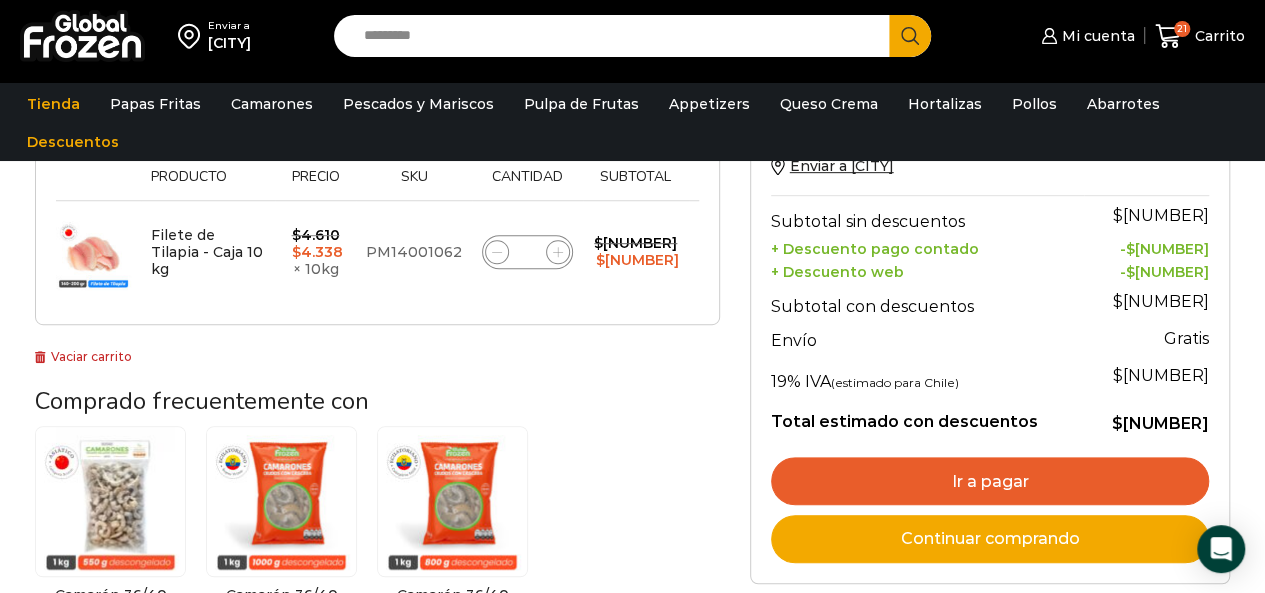 click 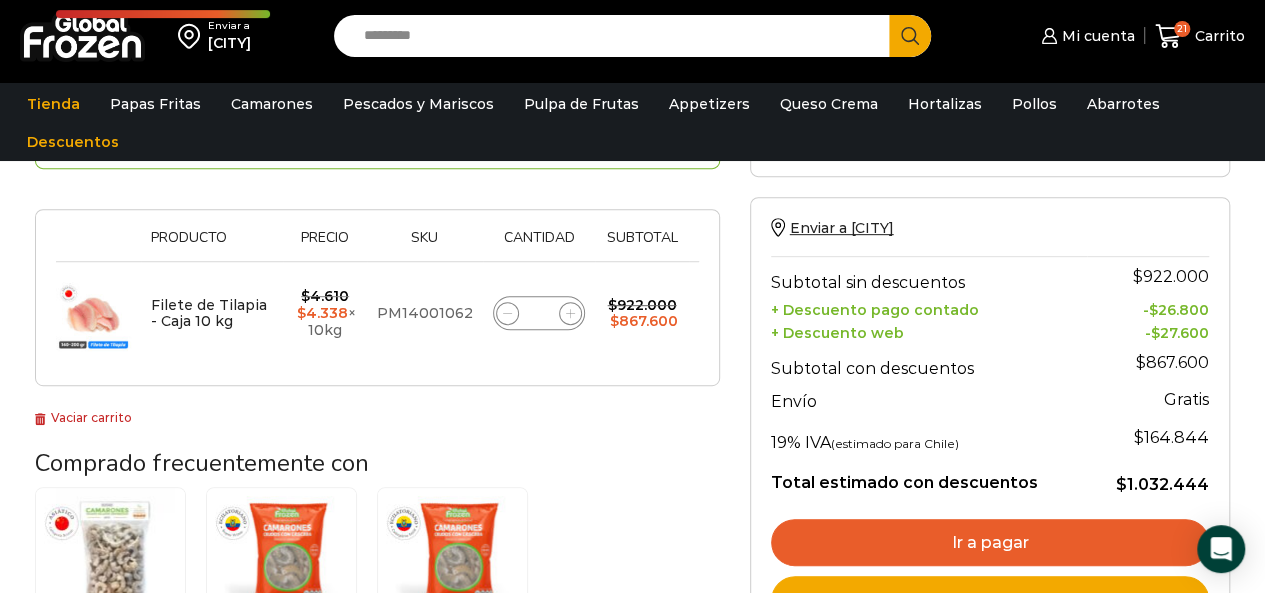 scroll, scrollTop: 450, scrollLeft: 0, axis: vertical 